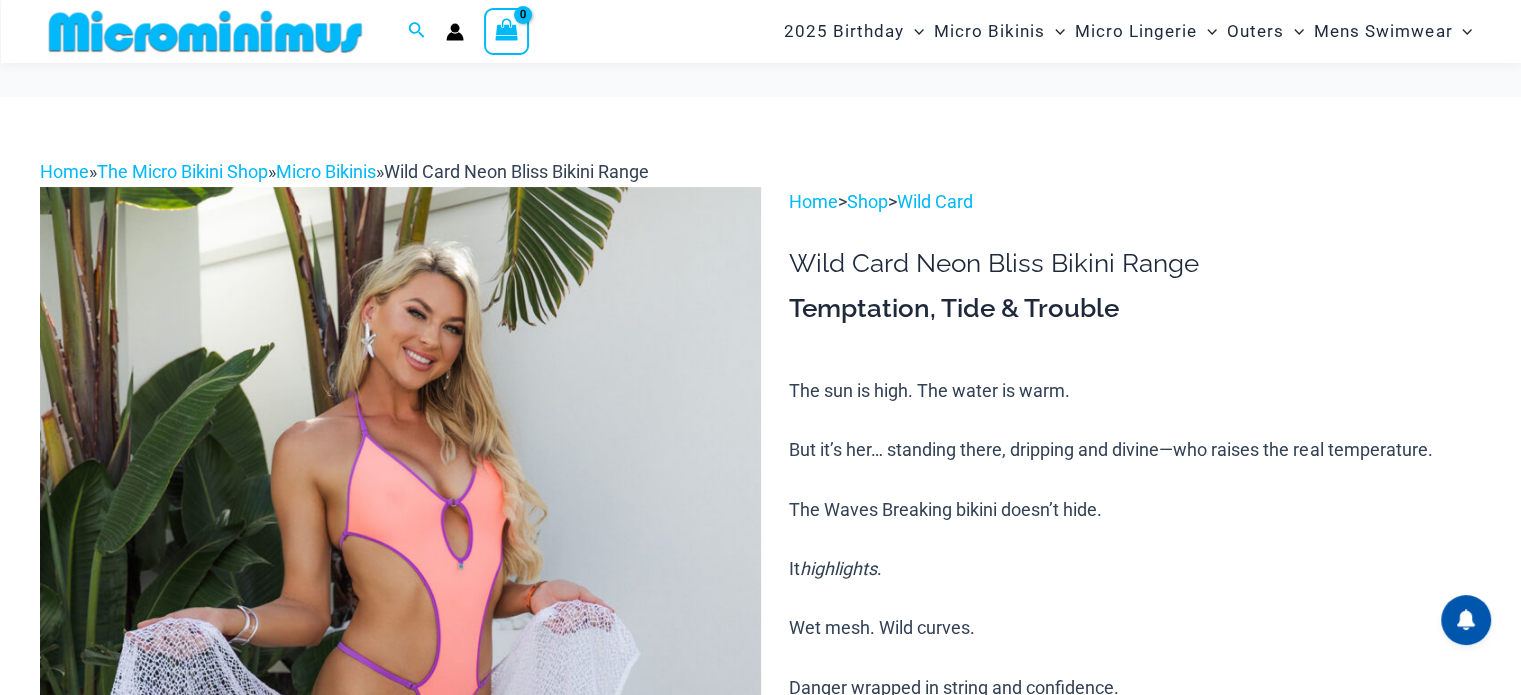 scroll, scrollTop: 782, scrollLeft: 0, axis: vertical 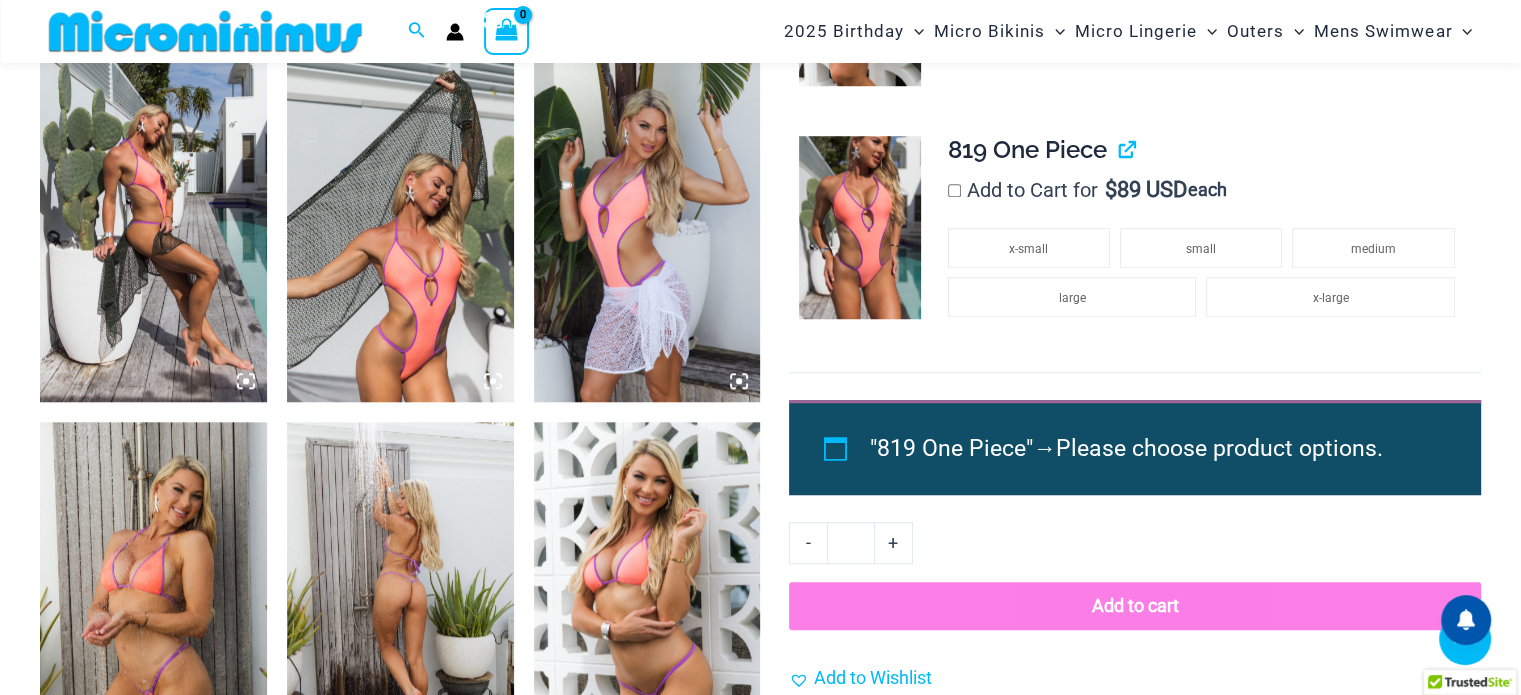 click on ""819 One Piece"  →  Please choose product options." at bounding box center [1152, 449] 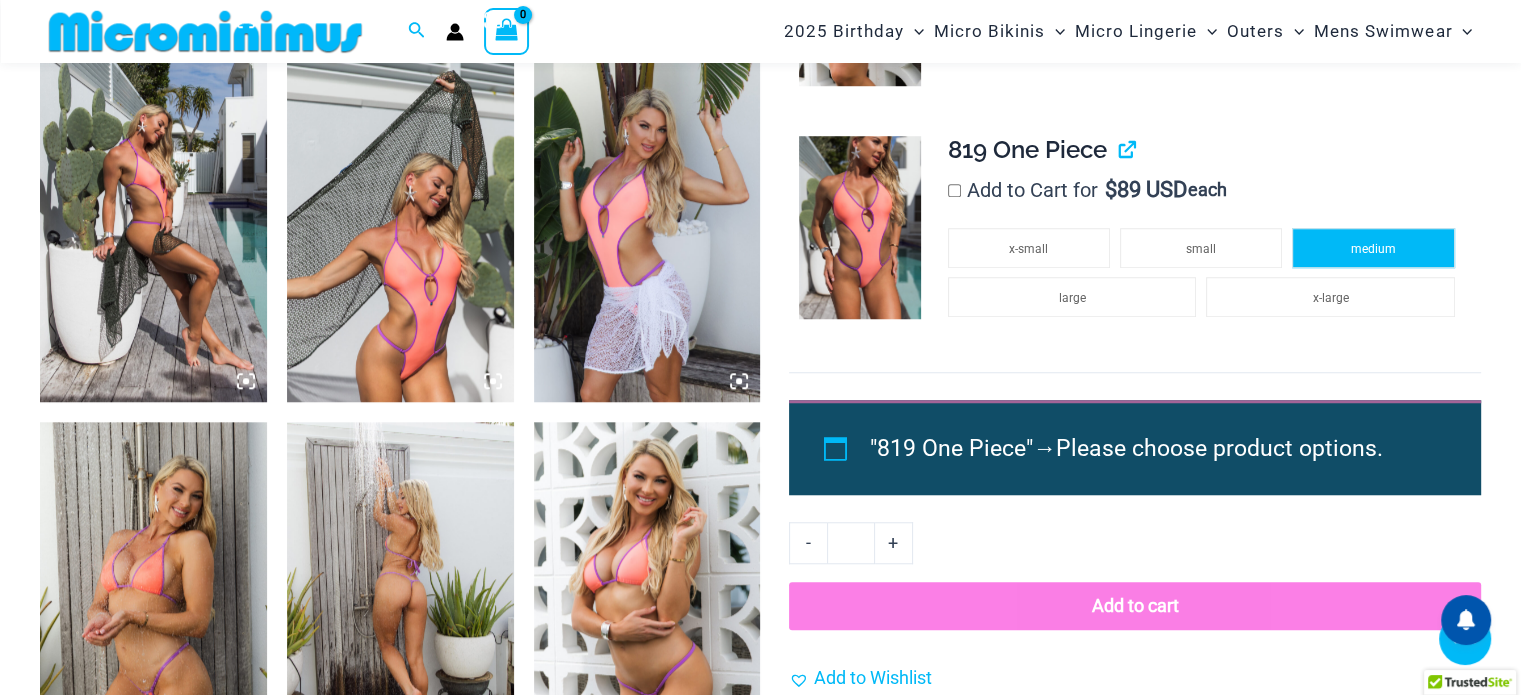 click on "medium" 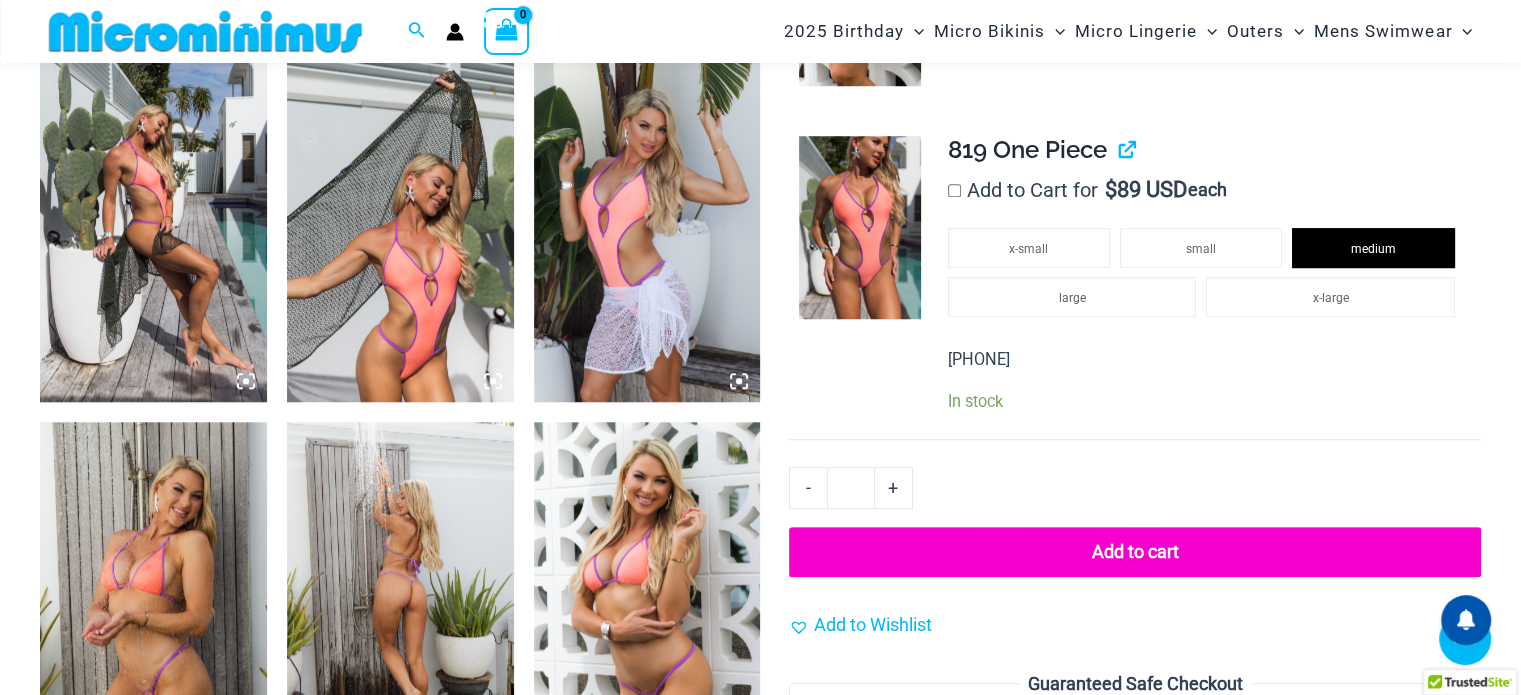 click on "Add to cart" at bounding box center (1135, 552) 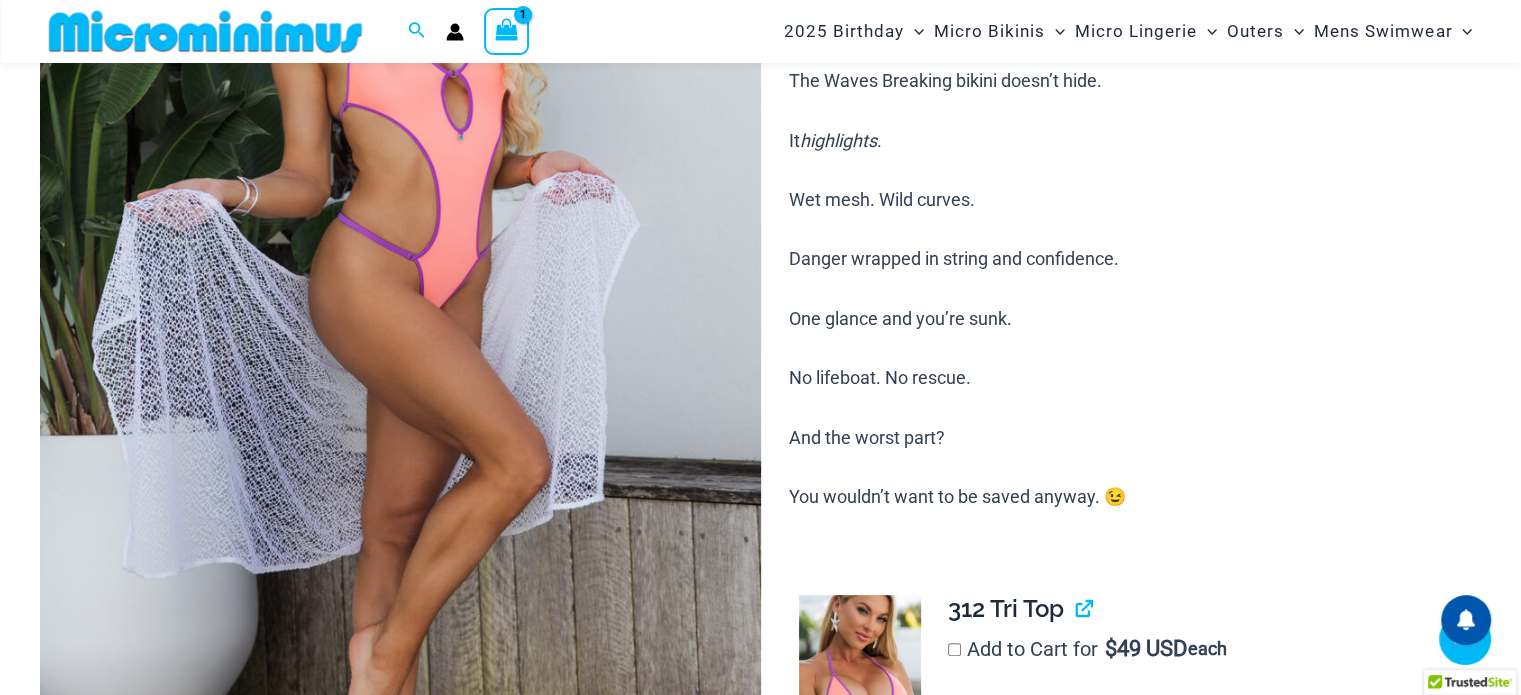 scroll, scrollTop: 482, scrollLeft: 0, axis: vertical 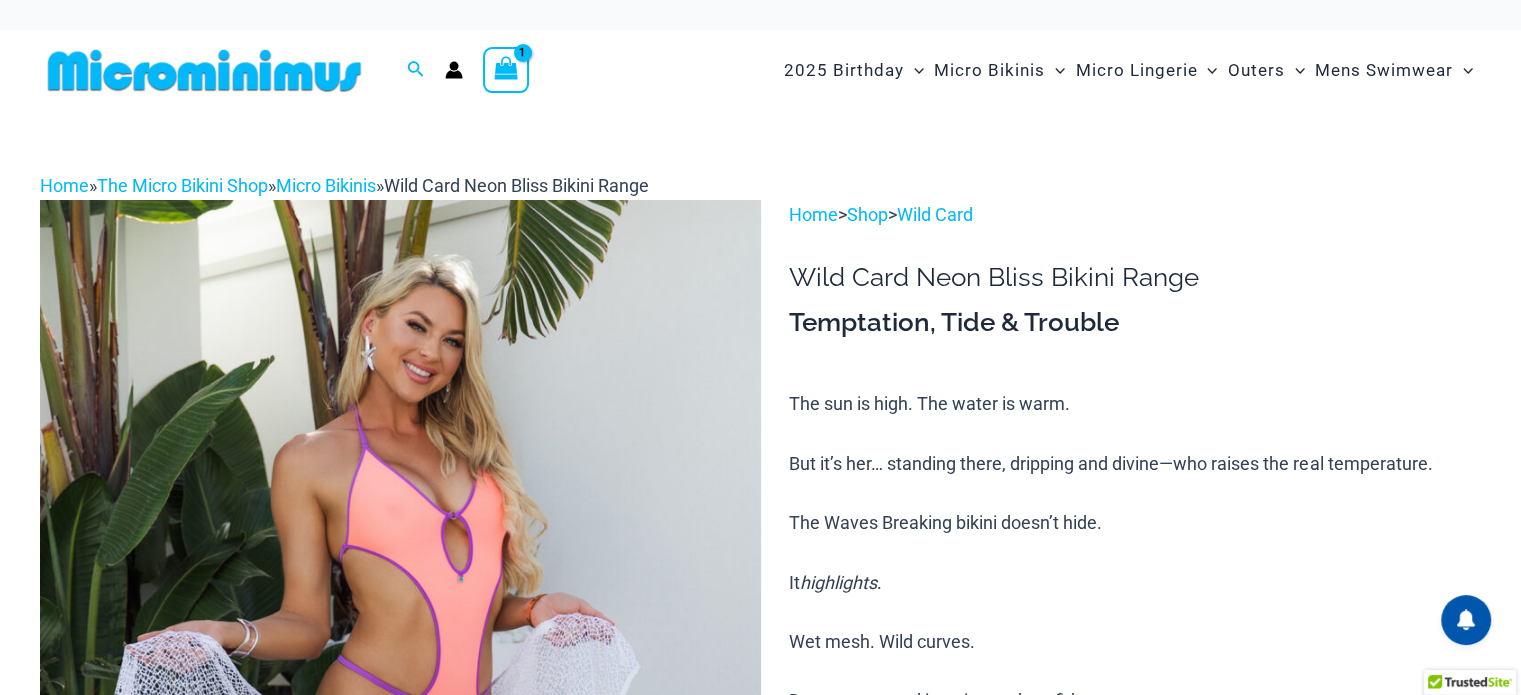 click at bounding box center (506, 70) 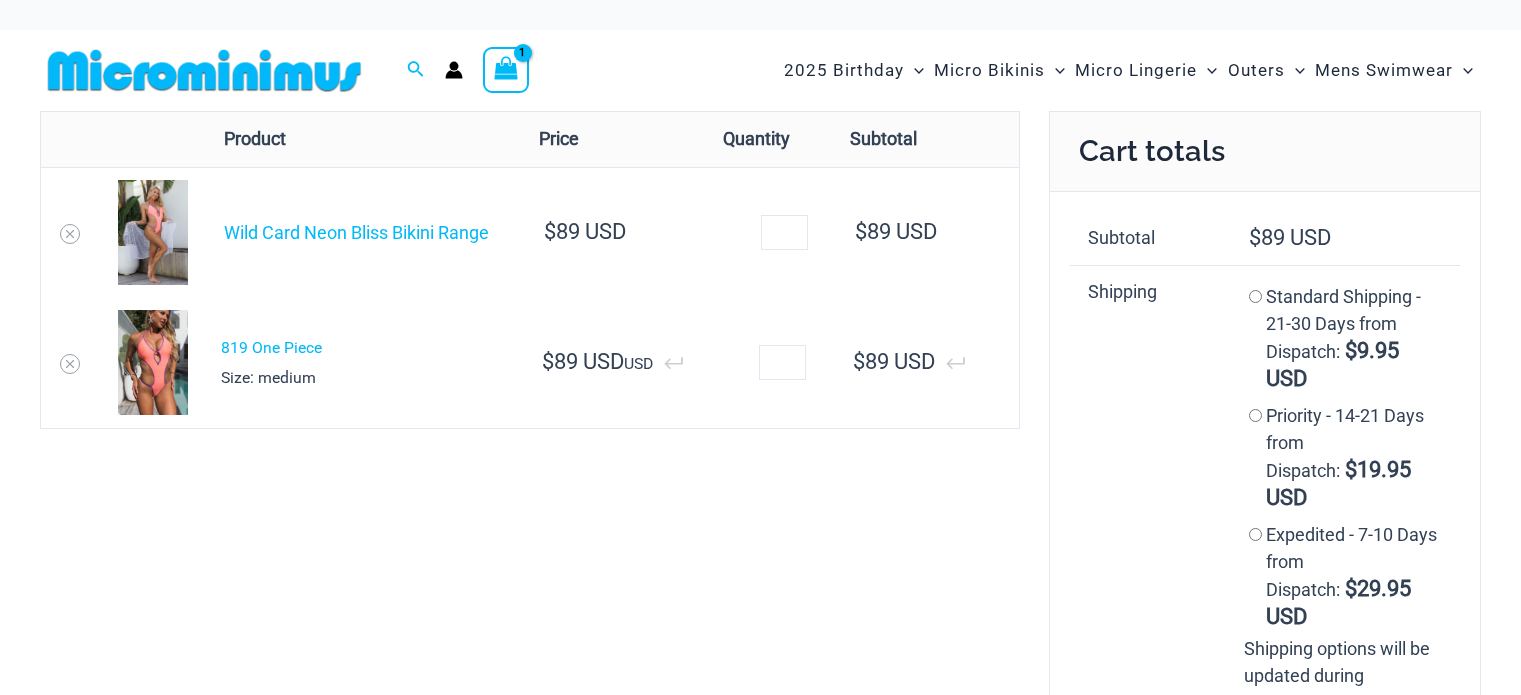 scroll, scrollTop: 0, scrollLeft: 0, axis: both 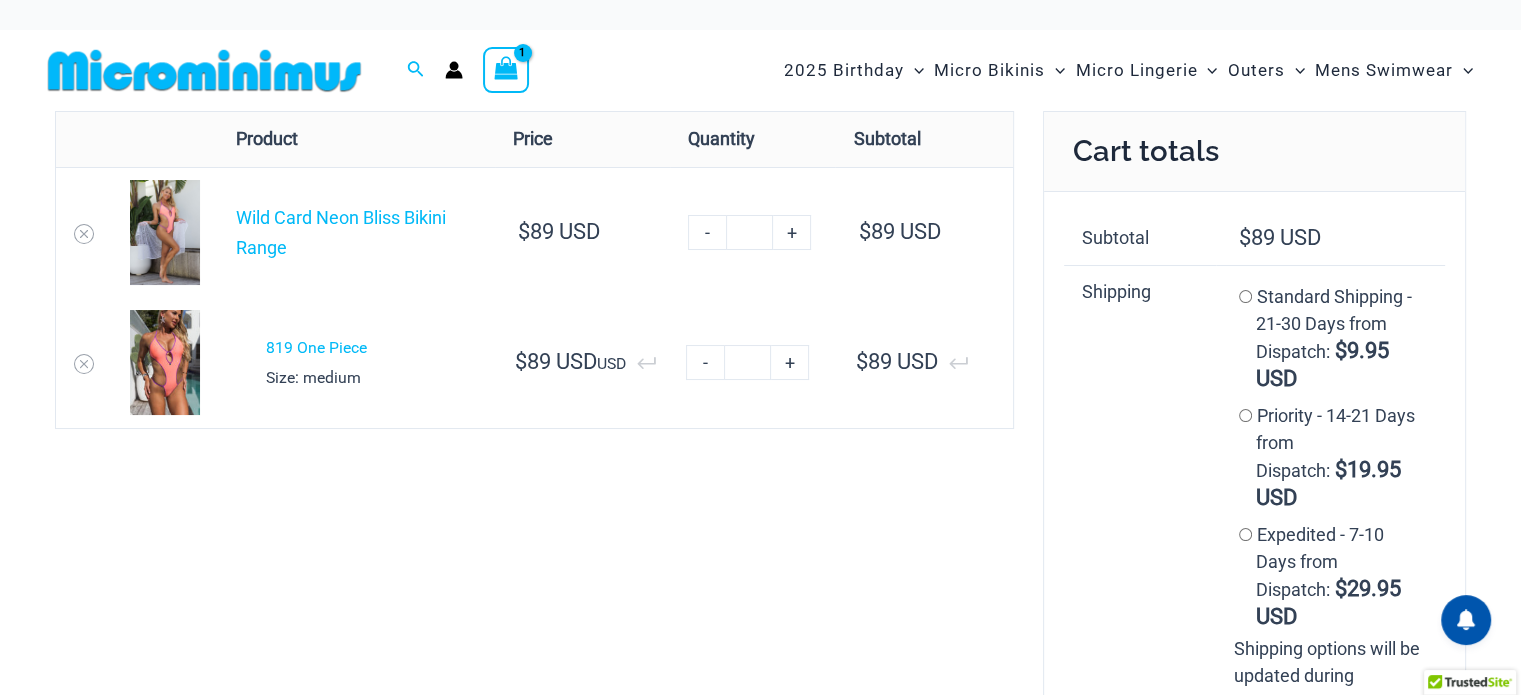 click at bounding box center [165, 362] 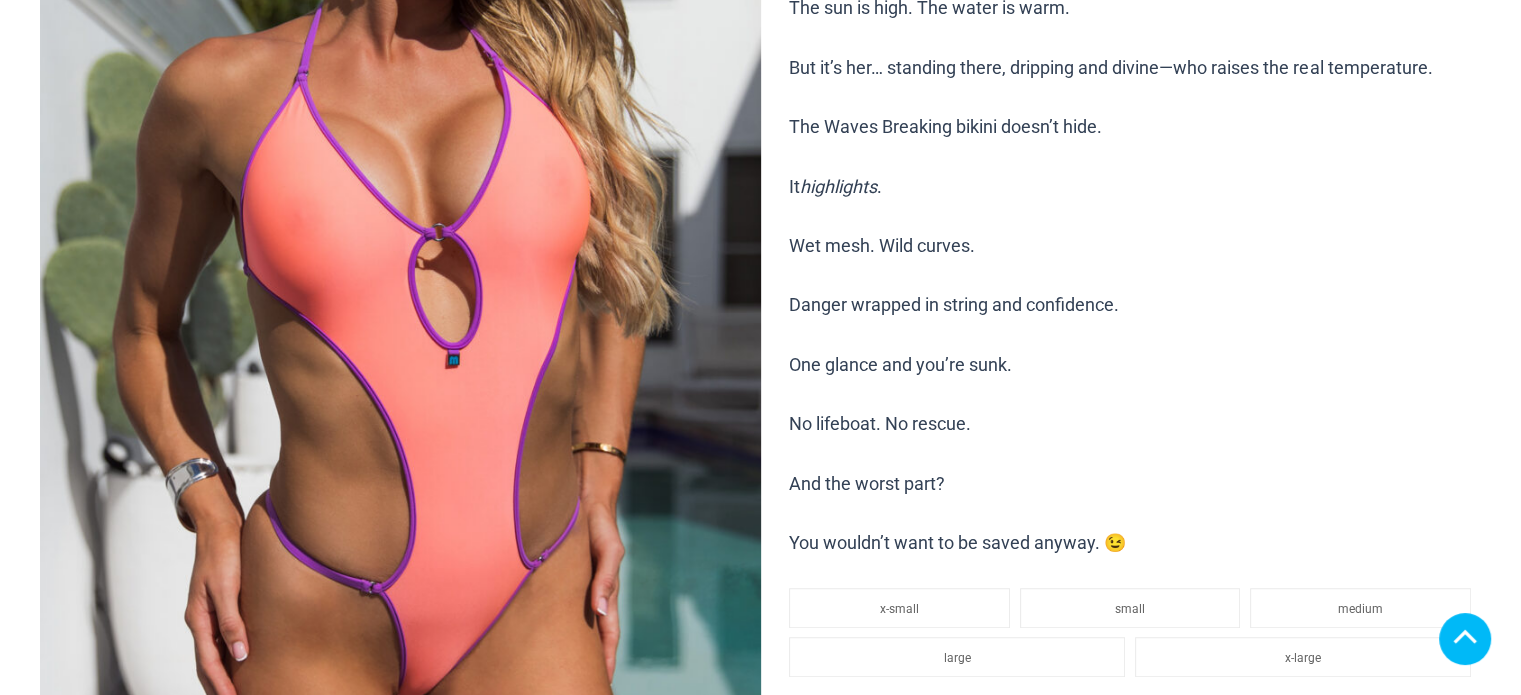 scroll, scrollTop: 400, scrollLeft: 0, axis: vertical 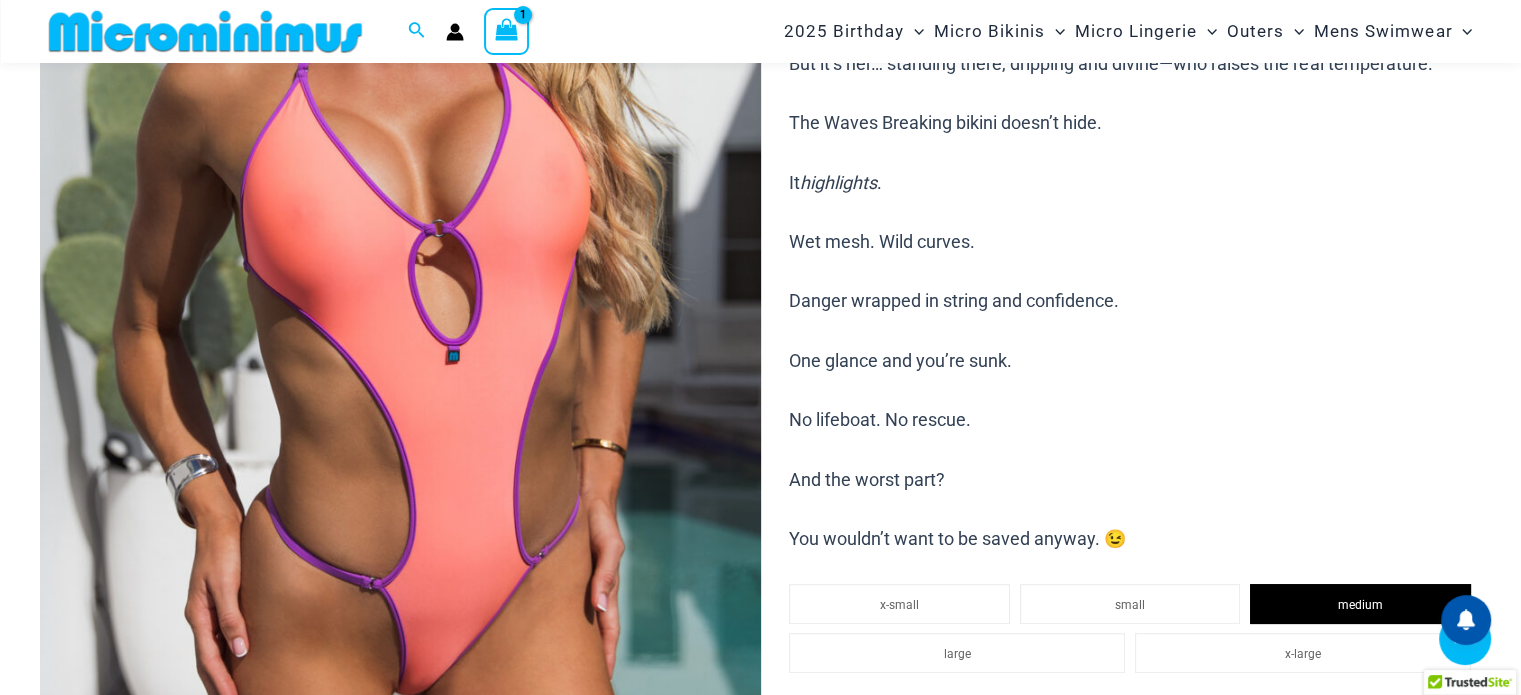 select 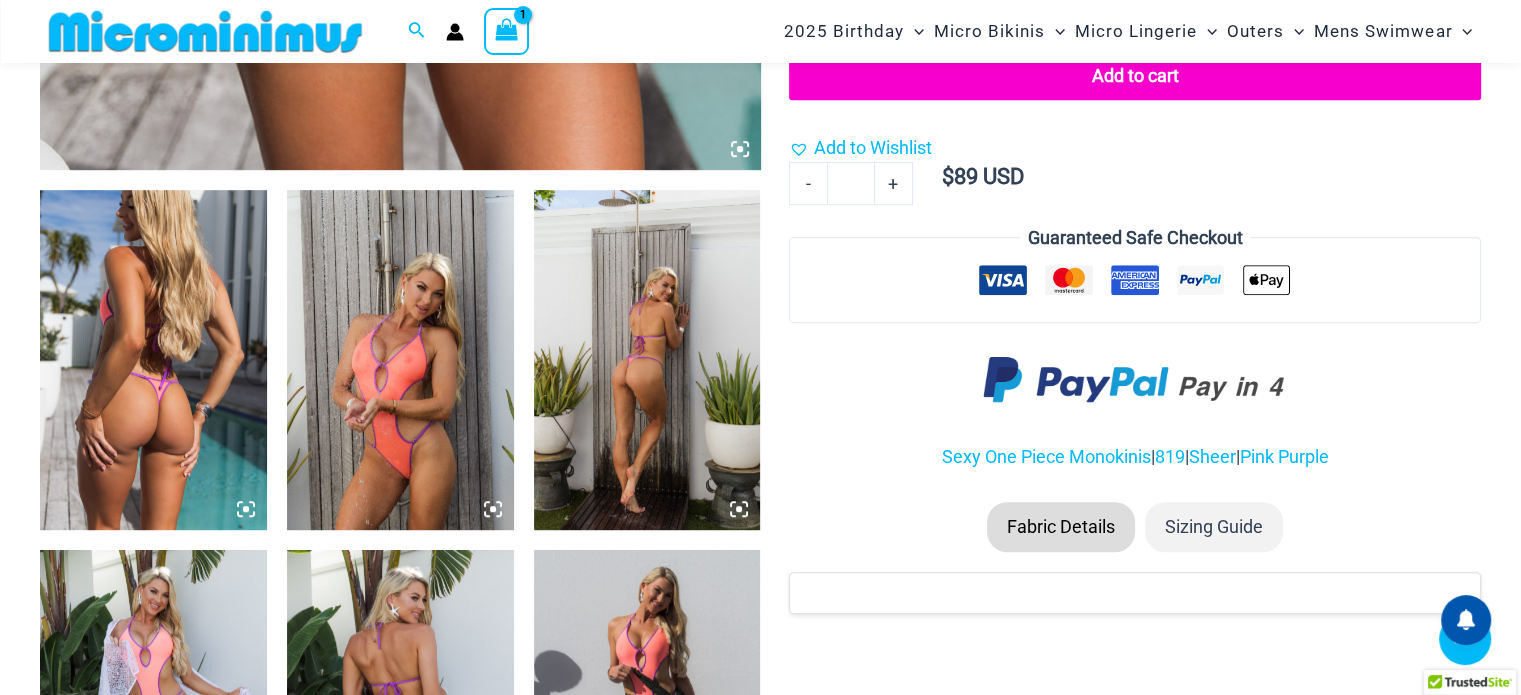 click 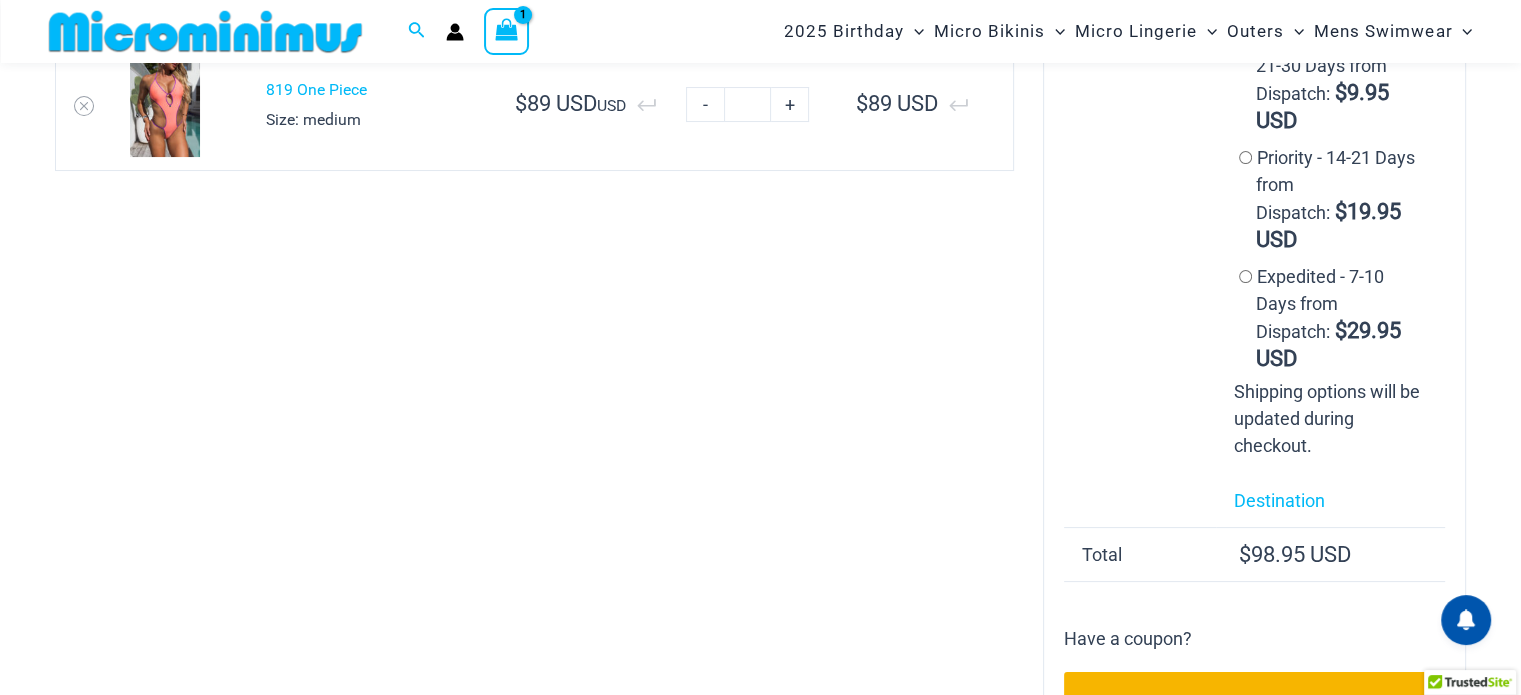 scroll, scrollTop: 284, scrollLeft: 0, axis: vertical 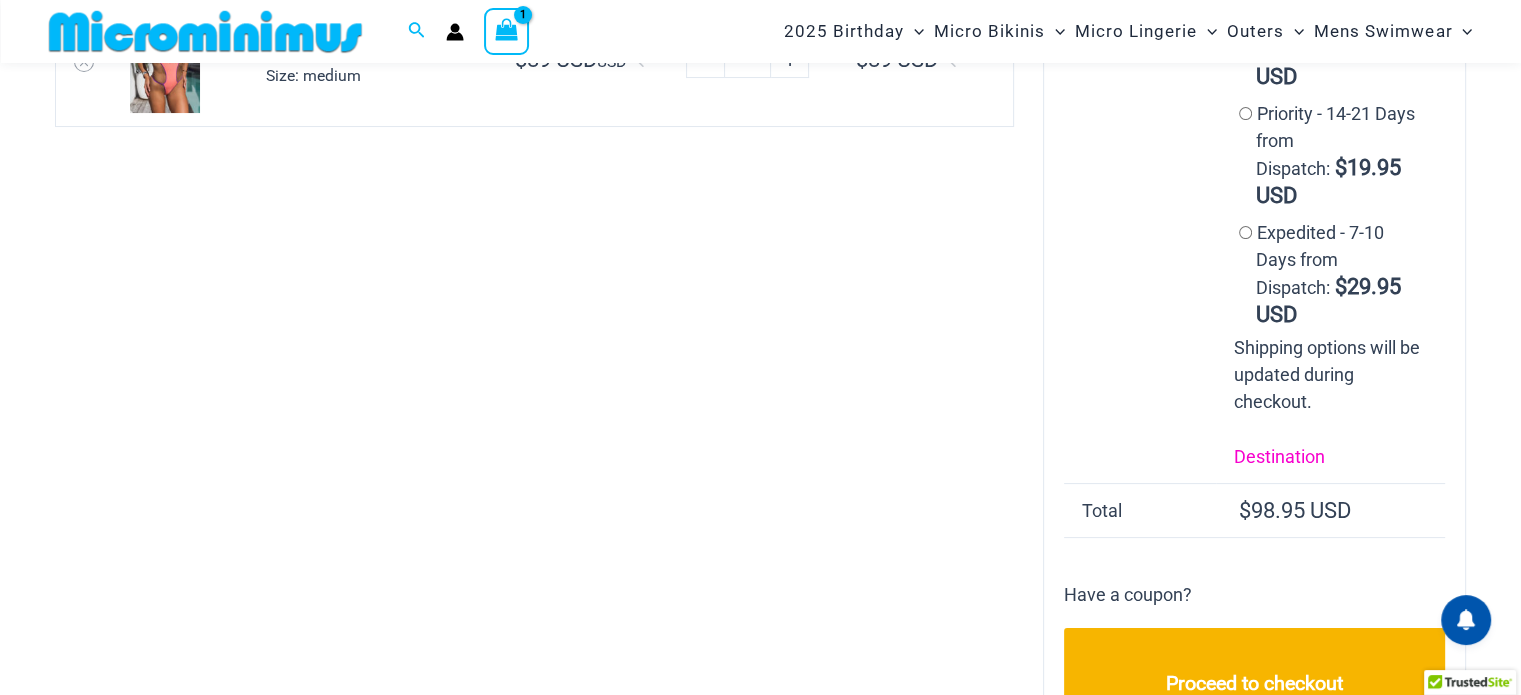 click on "Destination" at bounding box center (1279, 456) 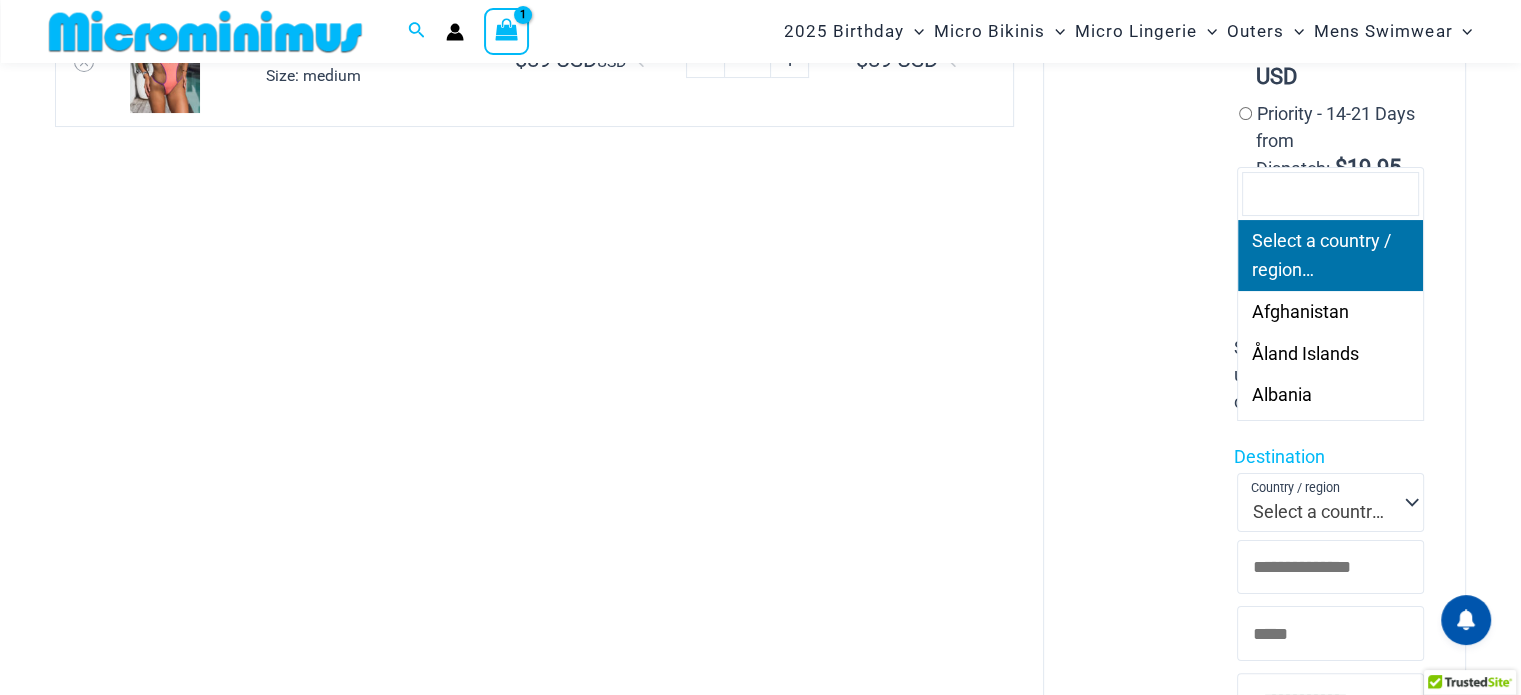 click on "Select a country / region…" at bounding box center [1331, 512] 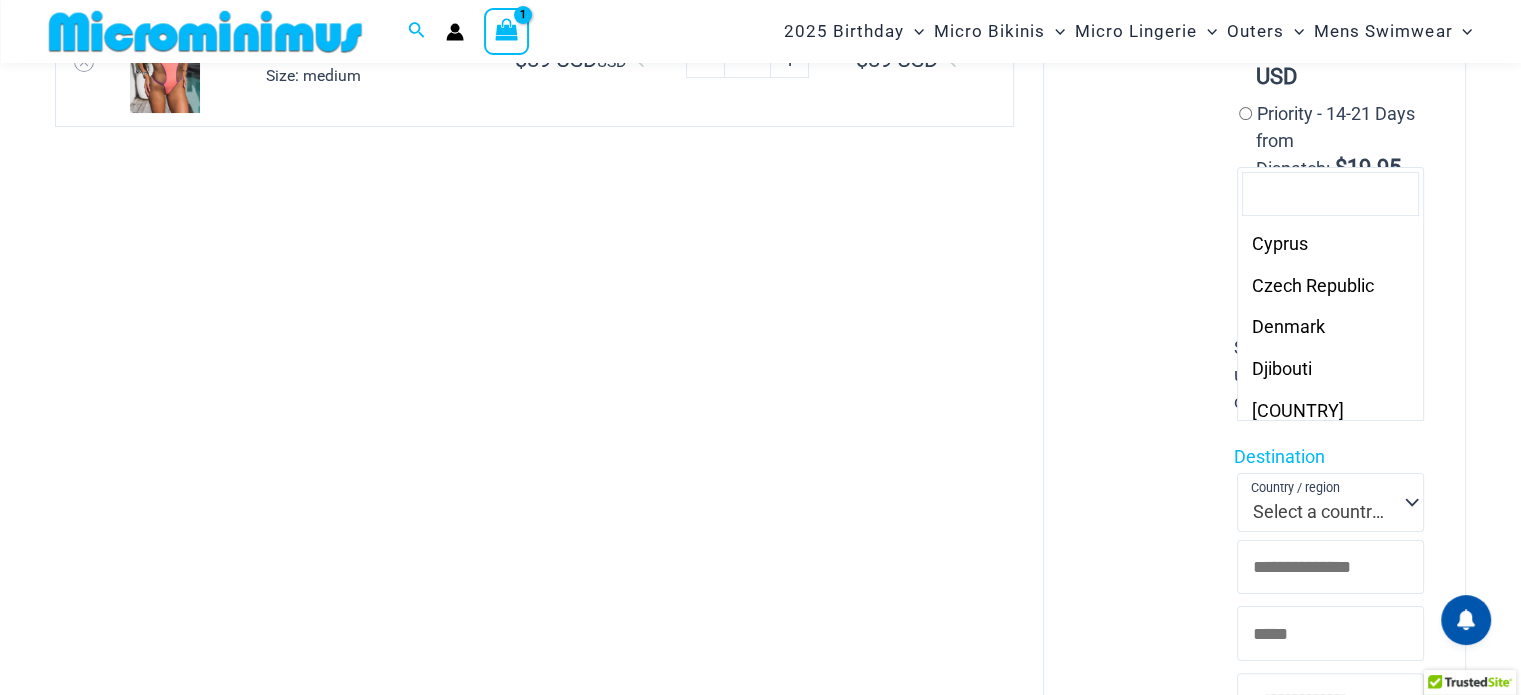 scroll, scrollTop: 2600, scrollLeft: 0, axis: vertical 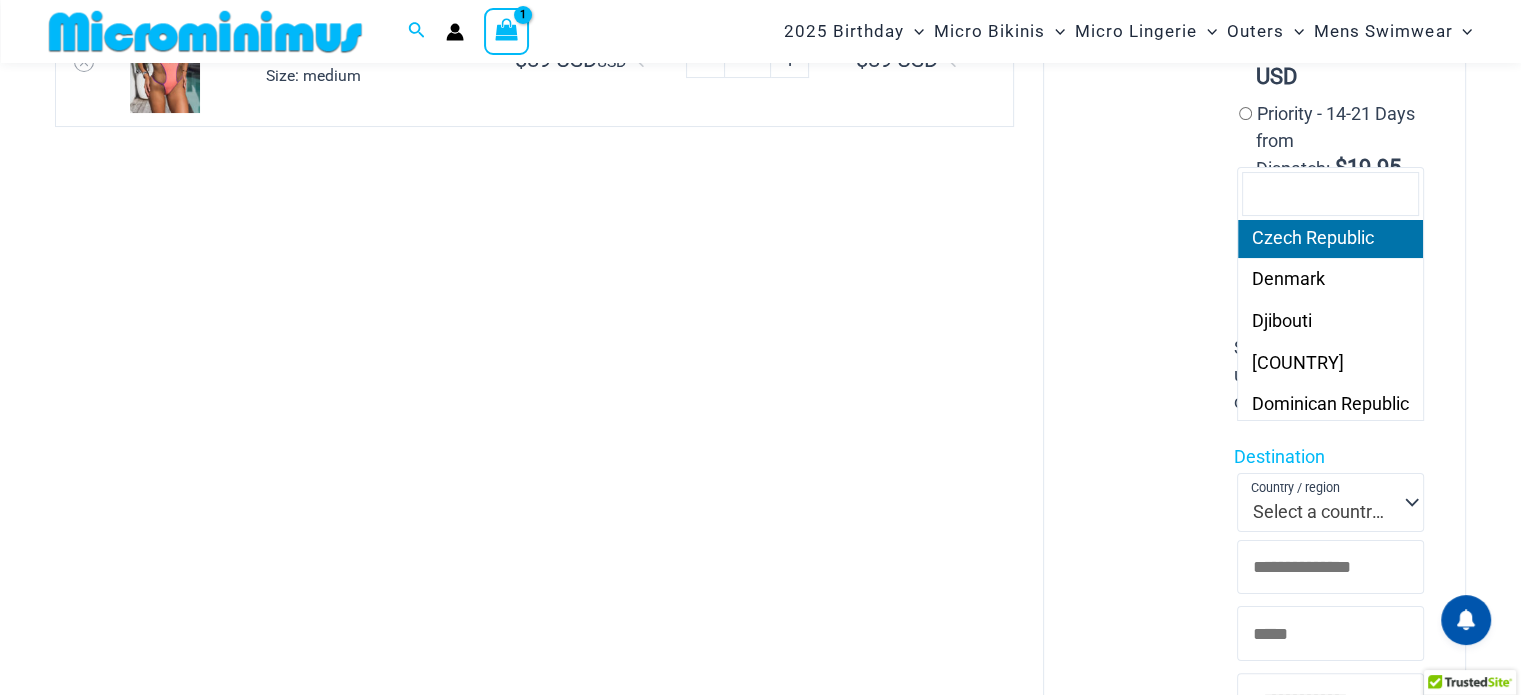 select on "**" 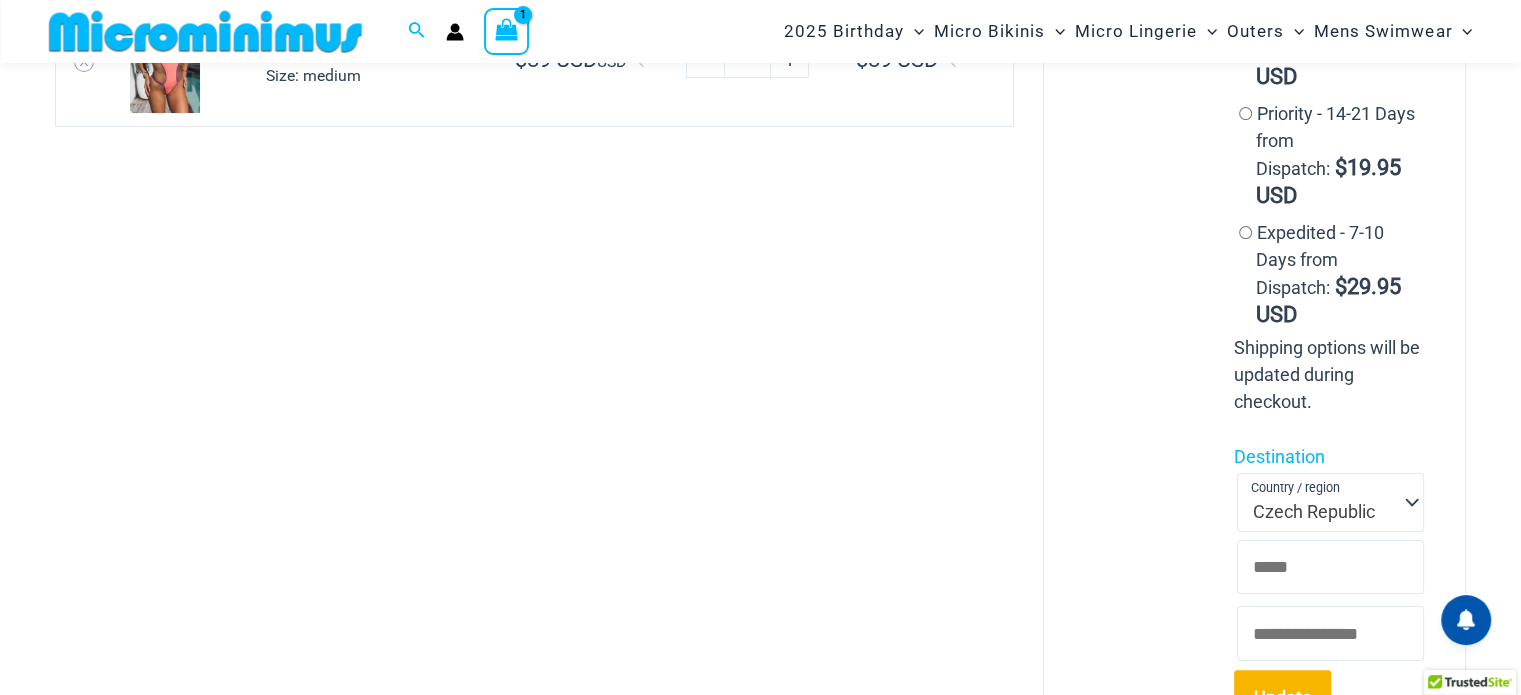 click on "Town / City   *" at bounding box center (1330, 567) 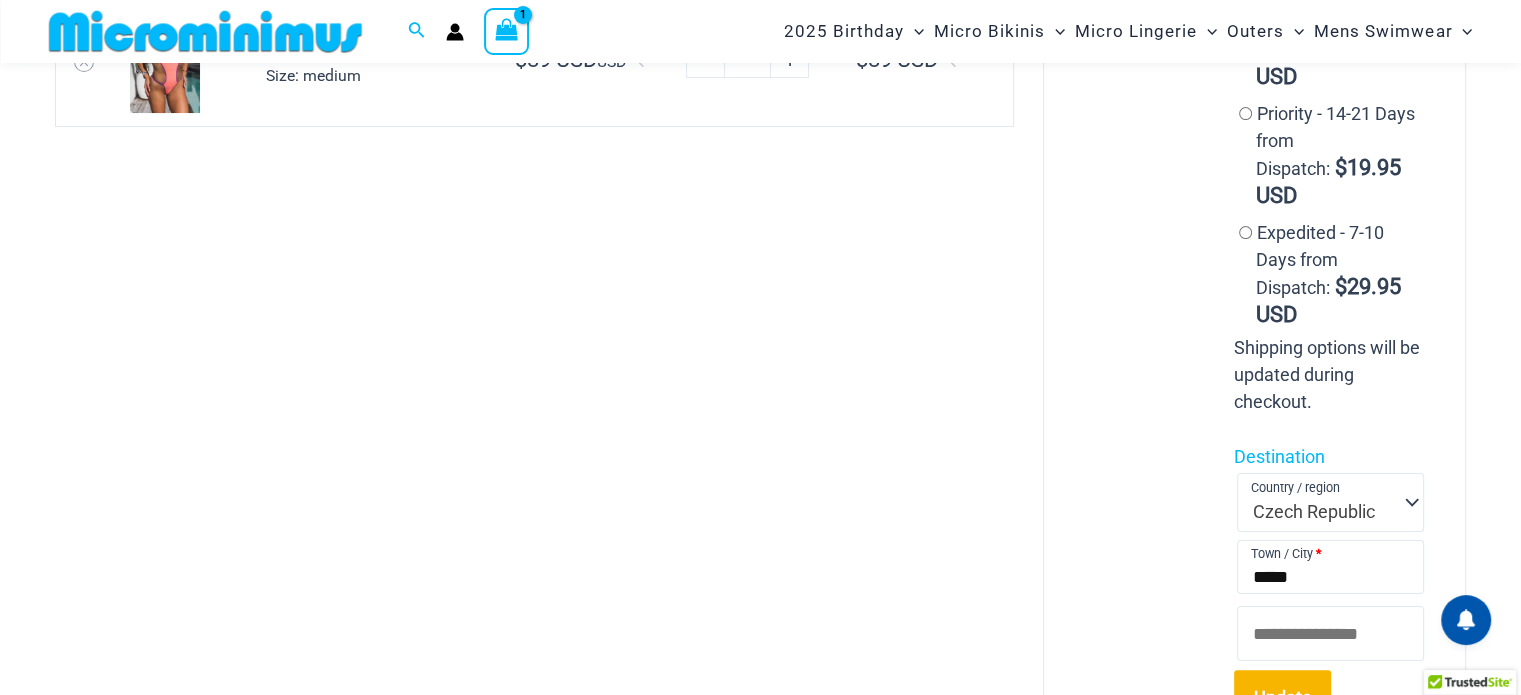 type on "*****" 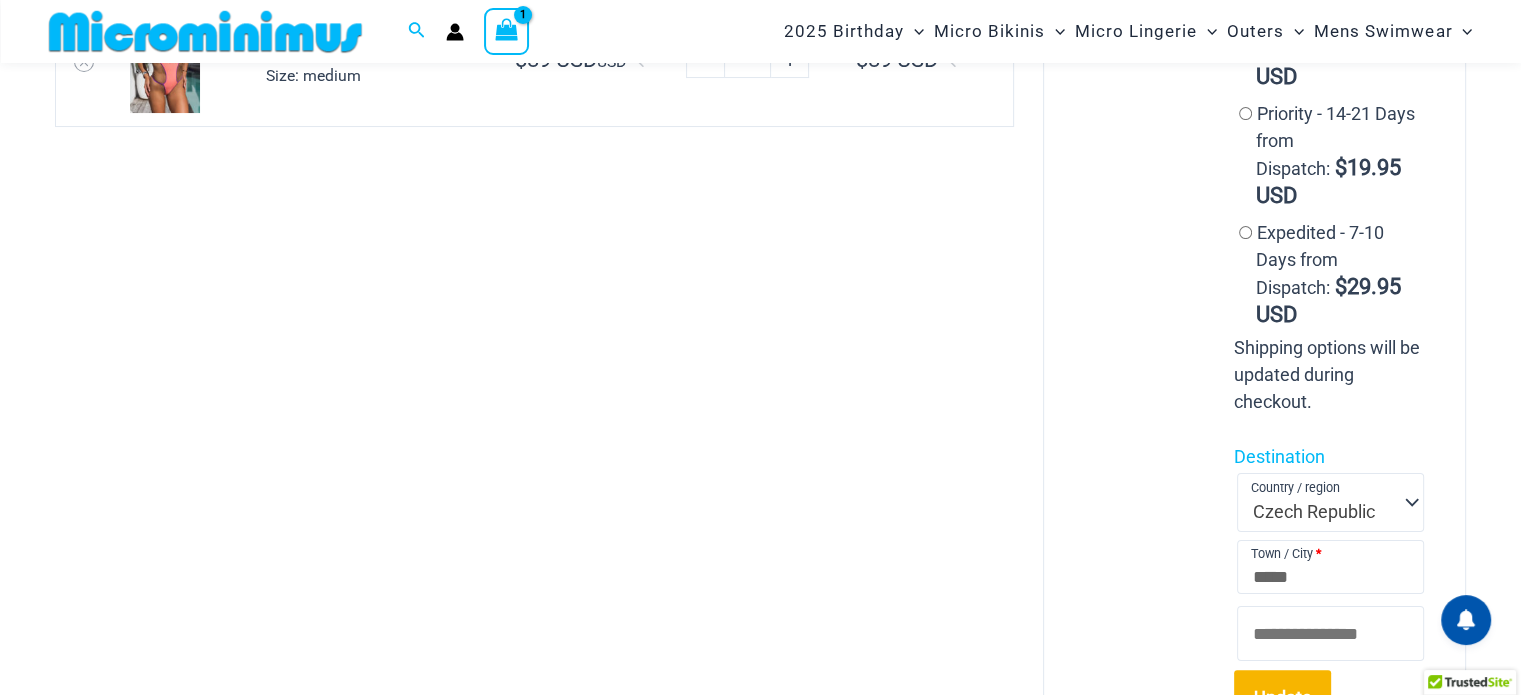 click on "Postcode / ZIP   *" at bounding box center (1330, 633) 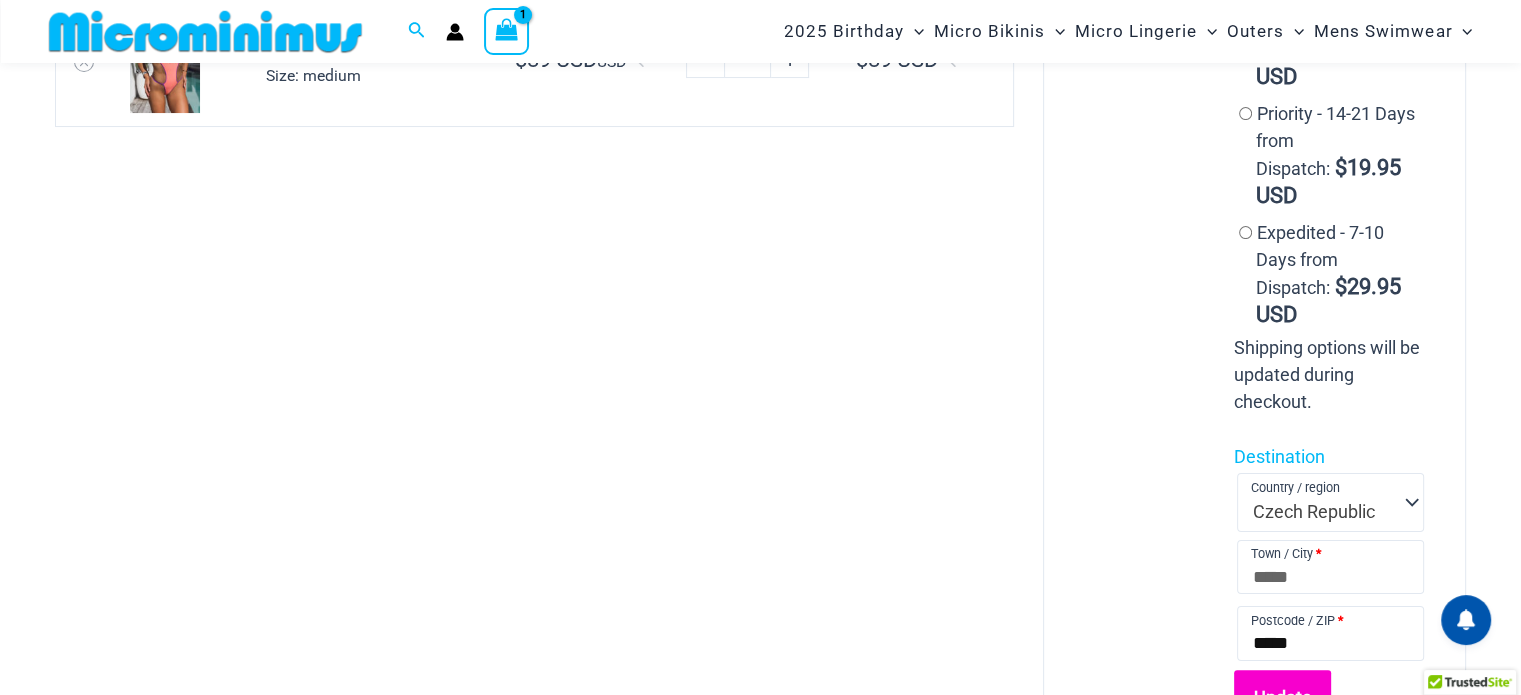 type on "*****" 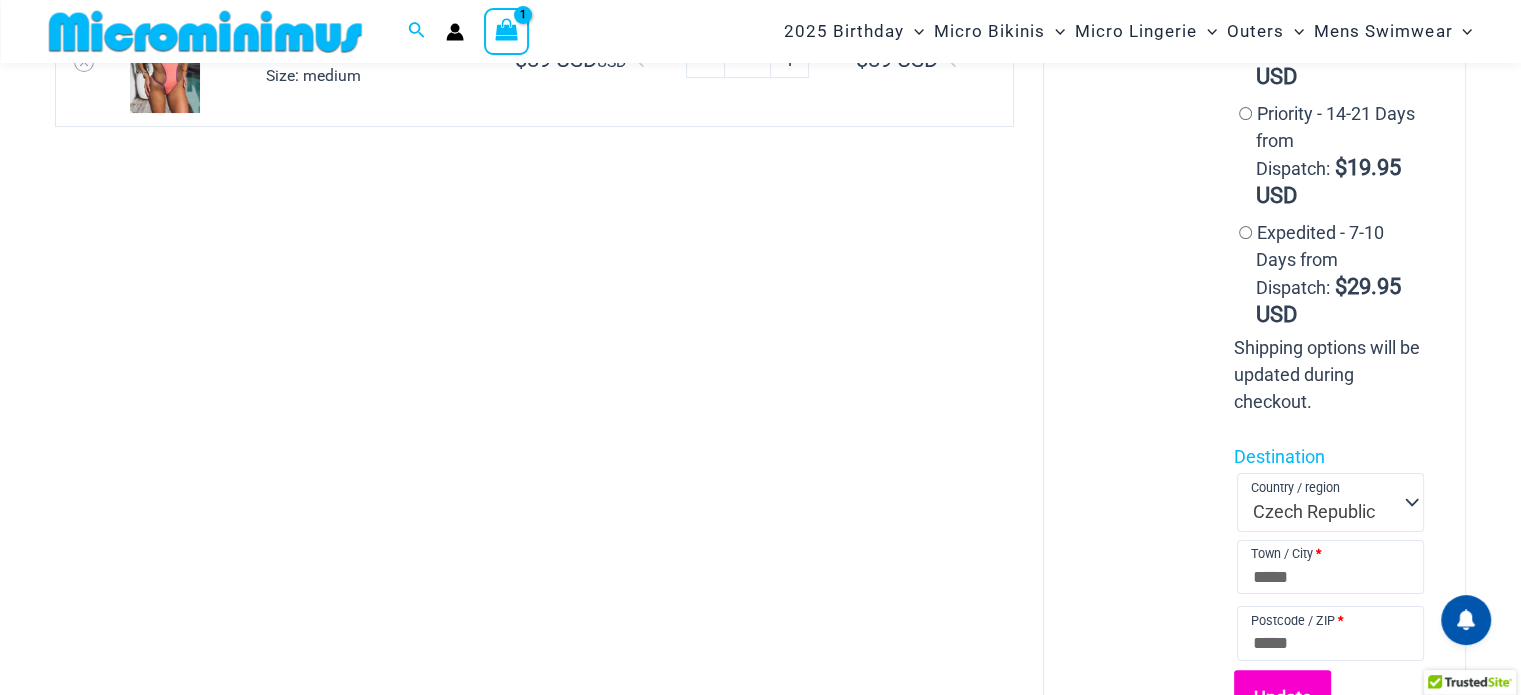 click on "Update" at bounding box center [1282, 698] 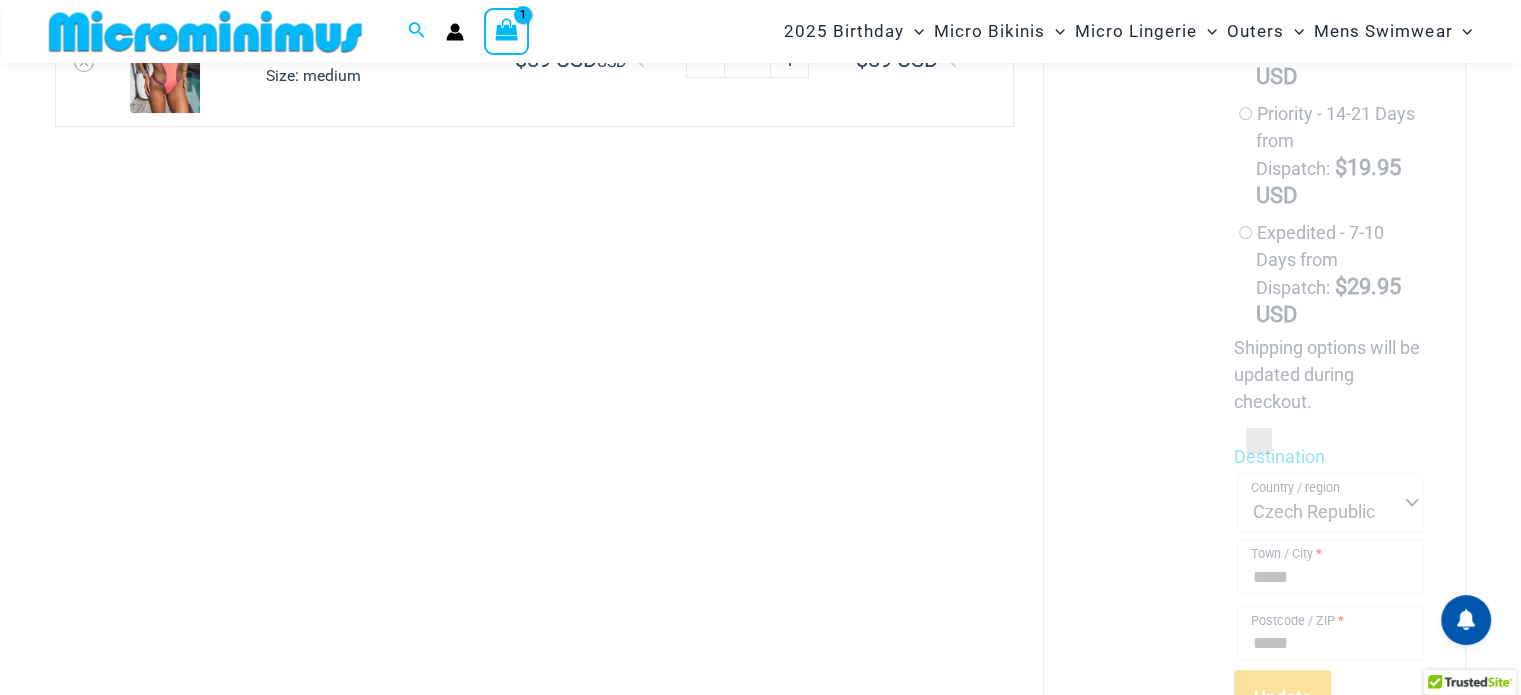 scroll, scrollTop: 424, scrollLeft: 0, axis: vertical 